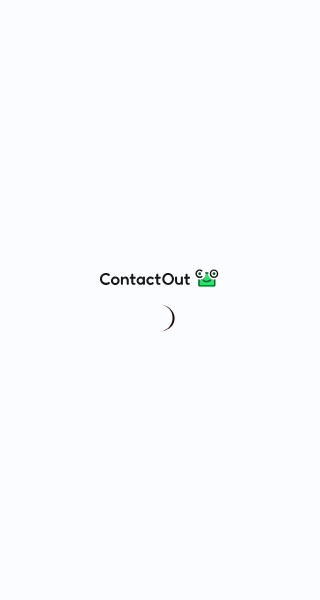 scroll, scrollTop: 0, scrollLeft: 0, axis: both 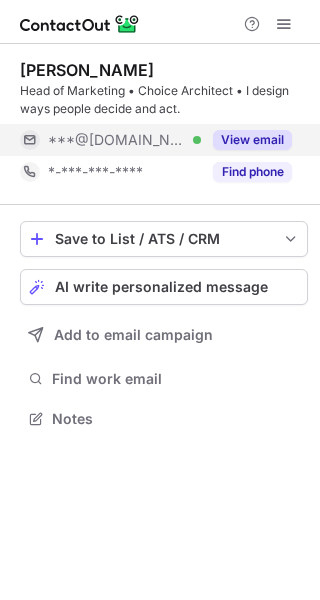 click on "View email" at bounding box center (252, 140) 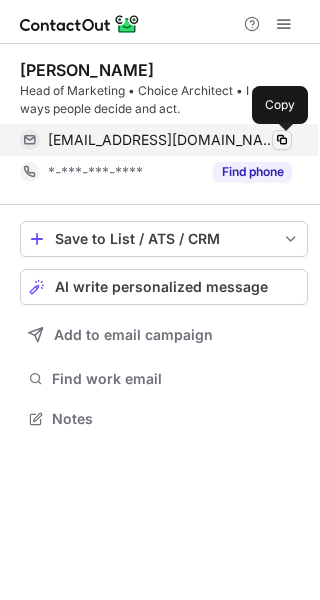click at bounding box center [282, 140] 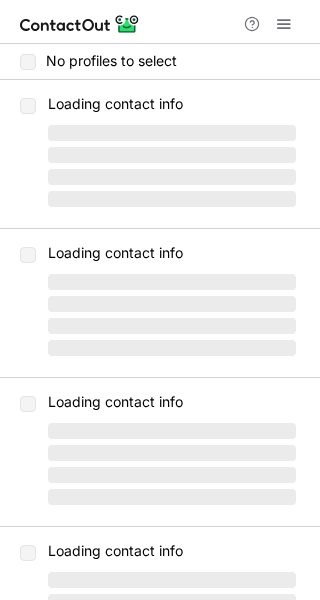 scroll, scrollTop: 0, scrollLeft: 0, axis: both 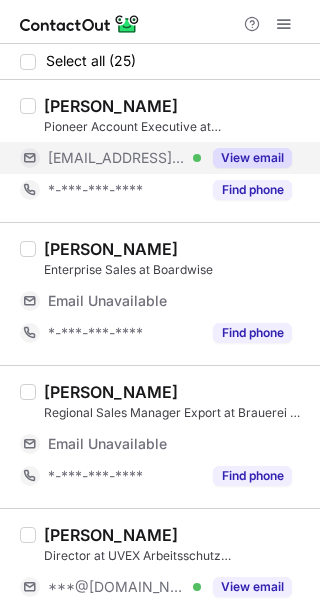 click on "View email" at bounding box center [252, 158] 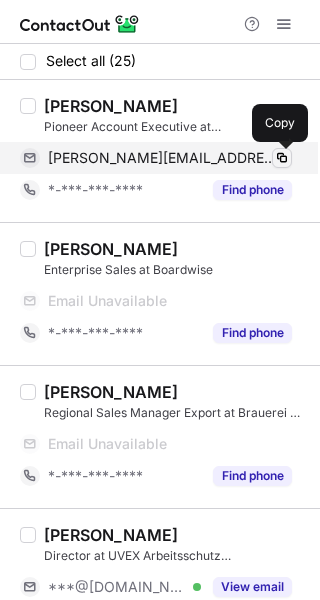 click at bounding box center [282, 158] 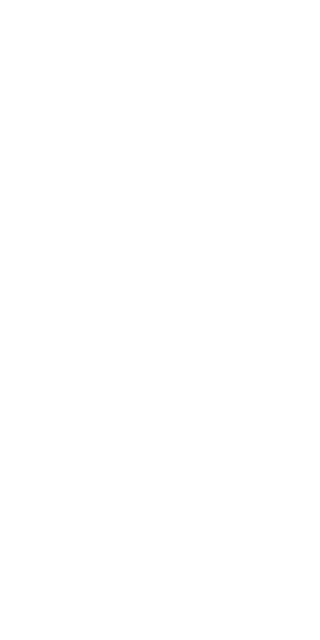 scroll, scrollTop: 0, scrollLeft: 0, axis: both 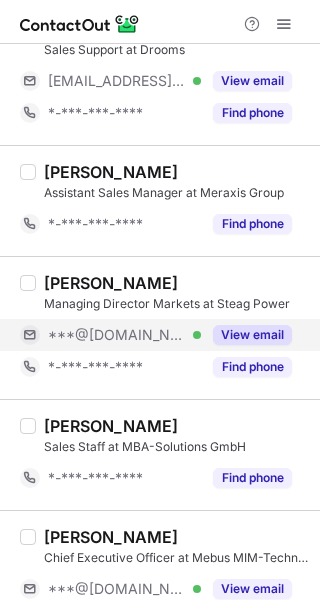 click on "View email" at bounding box center [252, 335] 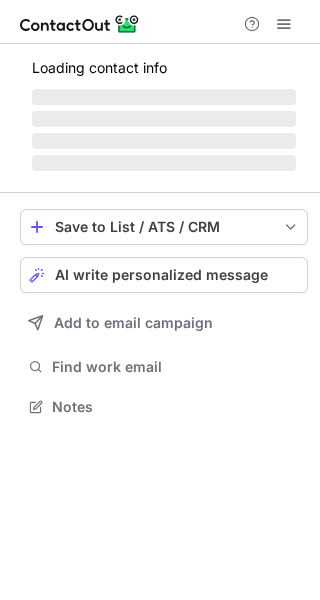 scroll, scrollTop: 0, scrollLeft: 0, axis: both 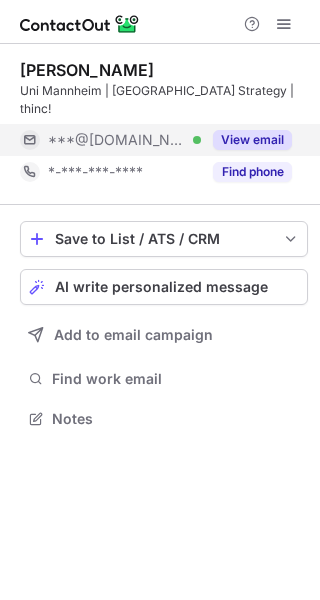 click on "View email" at bounding box center (252, 140) 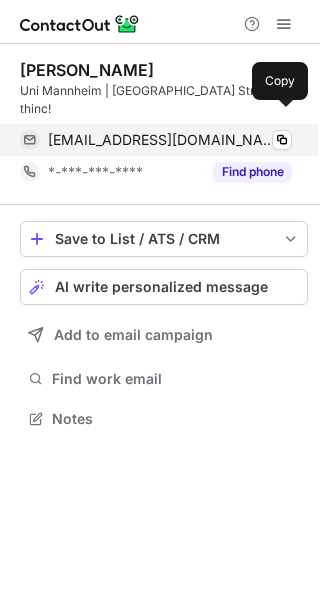 click on "ntdoerflinger@gmail.com Verified" at bounding box center [170, 140] 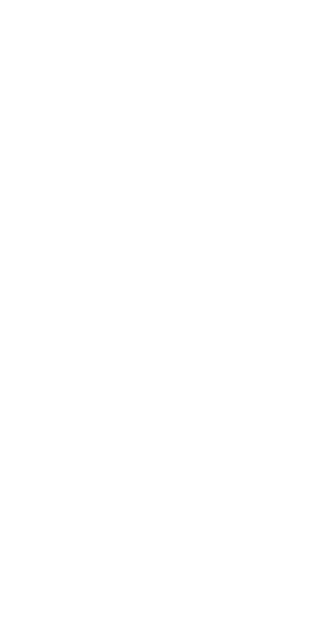 scroll, scrollTop: 0, scrollLeft: 0, axis: both 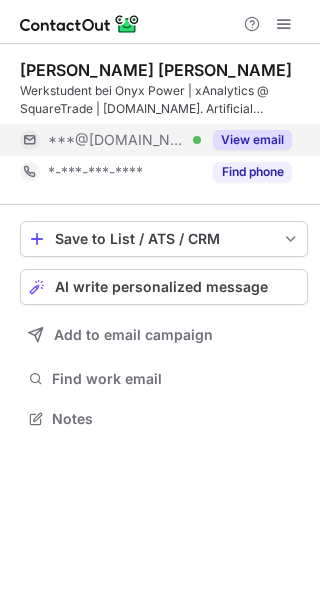 click on "View email" at bounding box center (252, 140) 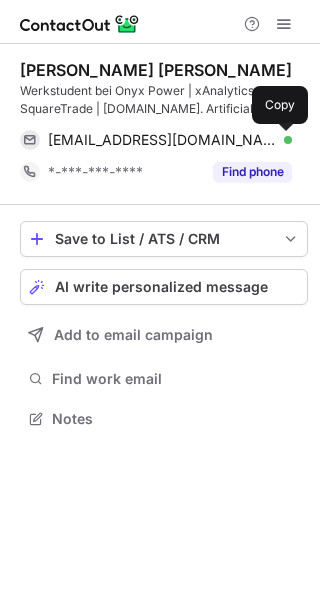 click at bounding box center [282, 140] 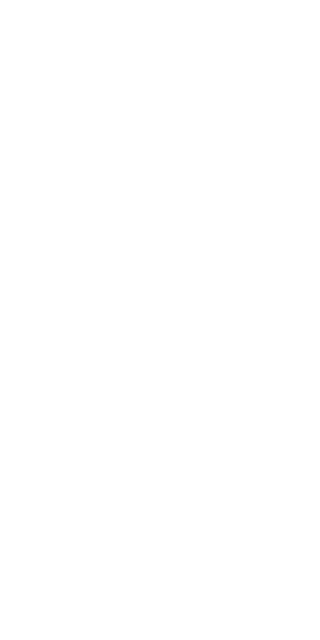 scroll, scrollTop: 0, scrollLeft: 0, axis: both 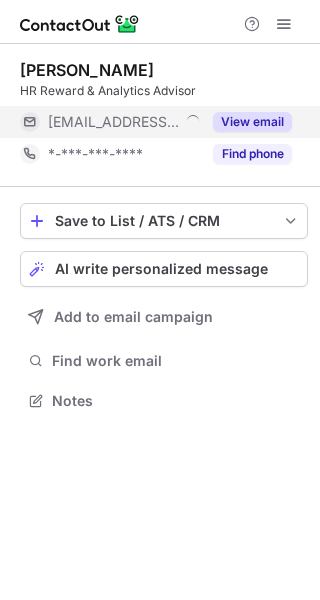 click on "View email" at bounding box center [252, 122] 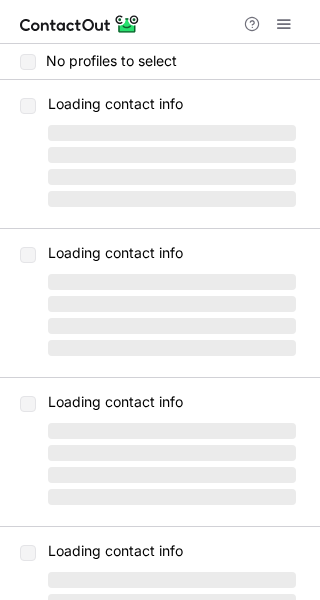 scroll, scrollTop: 0, scrollLeft: 0, axis: both 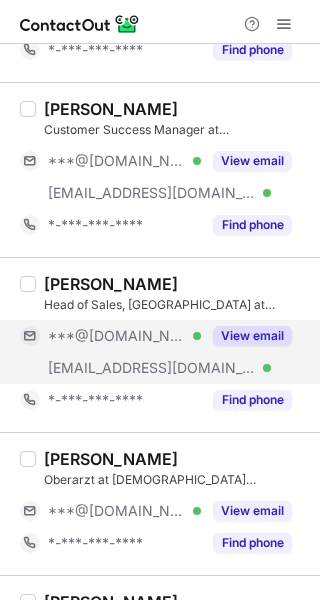 click on "View email" at bounding box center [252, 336] 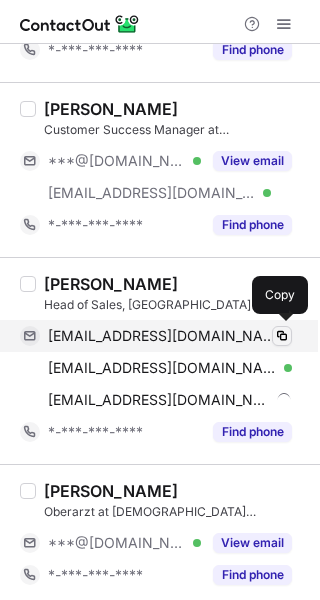 click at bounding box center (282, 336) 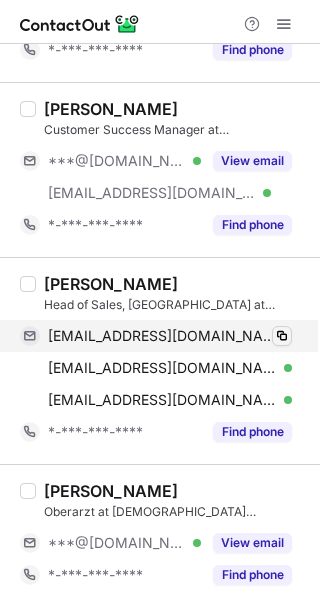 click at bounding box center (282, 336) 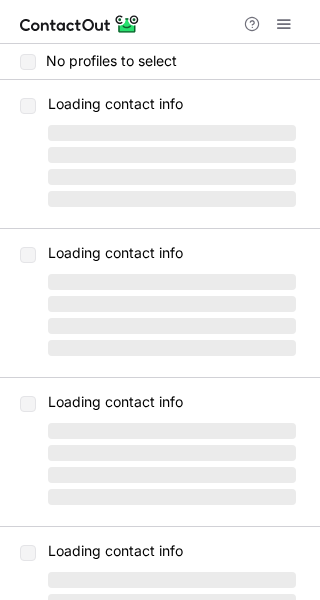 scroll, scrollTop: 0, scrollLeft: 0, axis: both 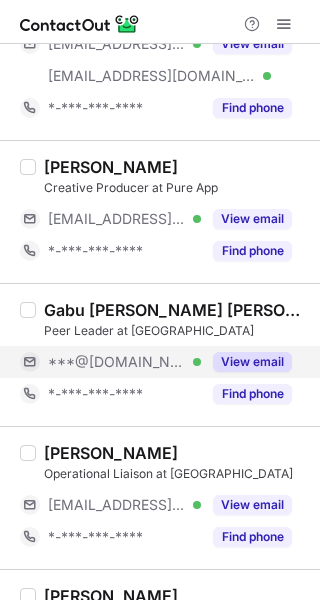click on "View email" at bounding box center [252, 362] 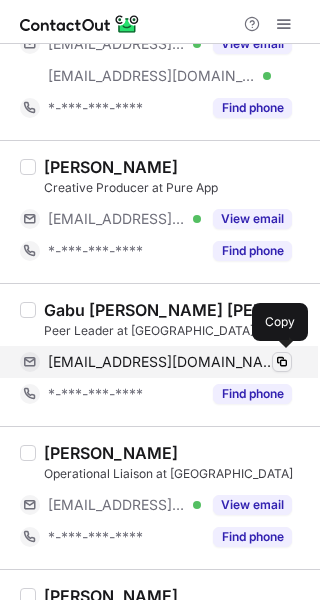 click at bounding box center (282, 362) 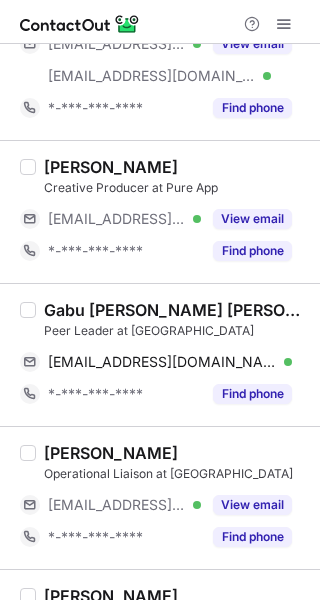 click on "Gabu Maniram Uday Kiran Peer Leader at Gisma University of Applied Sciences udaykirangabu09@gmail.com Verified Copy *-***-***-**** Find phone" at bounding box center (160, 354) 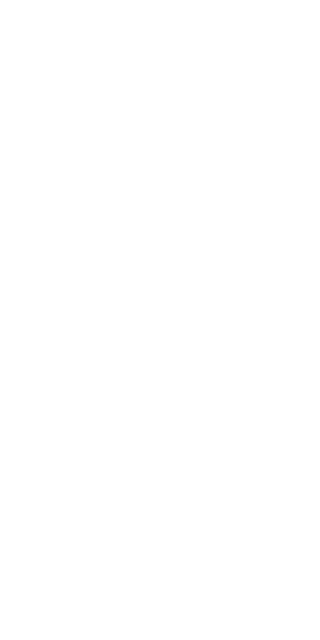 scroll, scrollTop: 0, scrollLeft: 0, axis: both 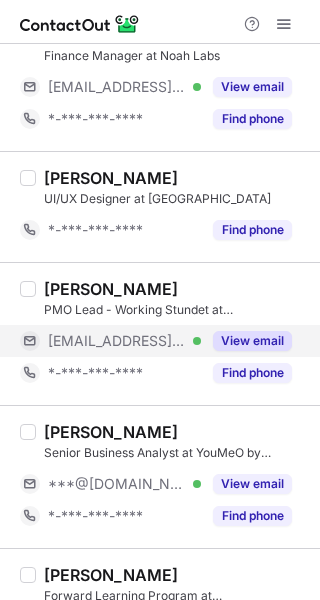 click on "View email" at bounding box center (252, 341) 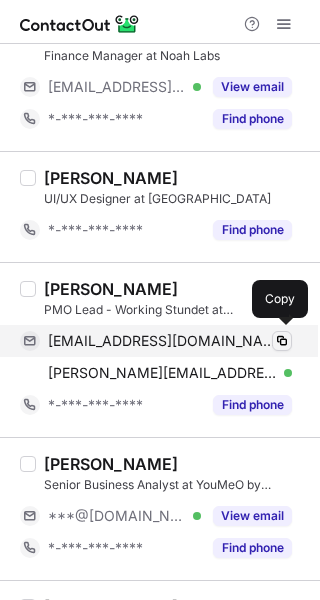 click at bounding box center (282, 341) 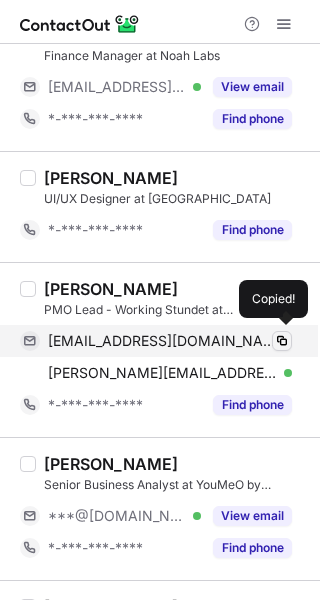 click at bounding box center (282, 341) 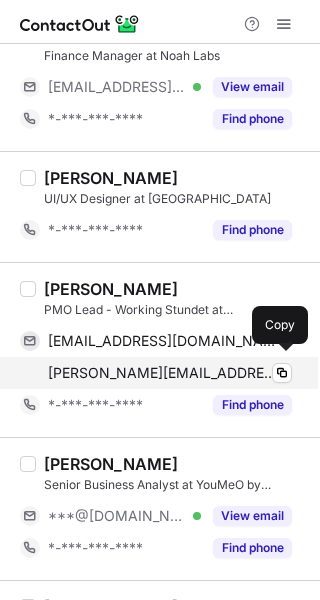 click on "sebastian.kregielski@ppeak.com" at bounding box center (162, 373) 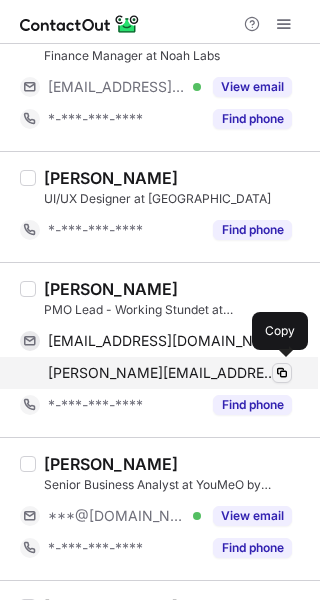 click at bounding box center [282, 373] 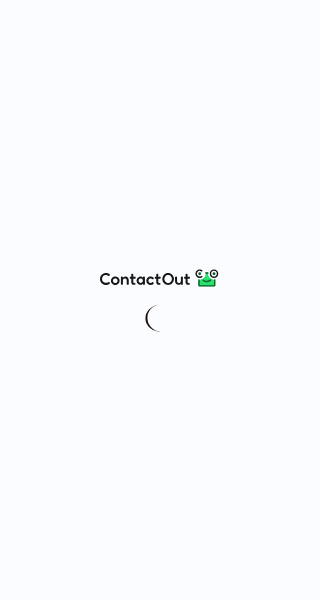 scroll, scrollTop: 0, scrollLeft: 0, axis: both 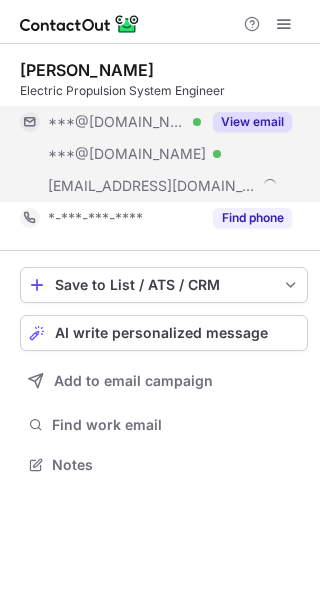 click on "View email" at bounding box center [252, 122] 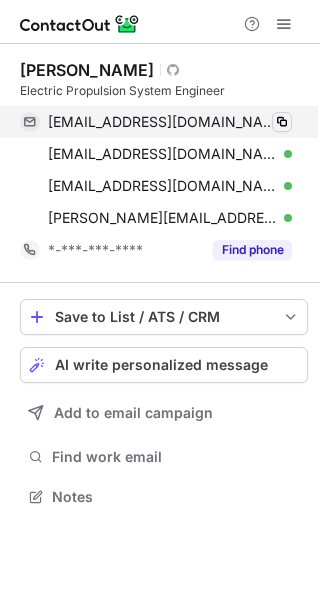 scroll, scrollTop: 10, scrollLeft: 10, axis: both 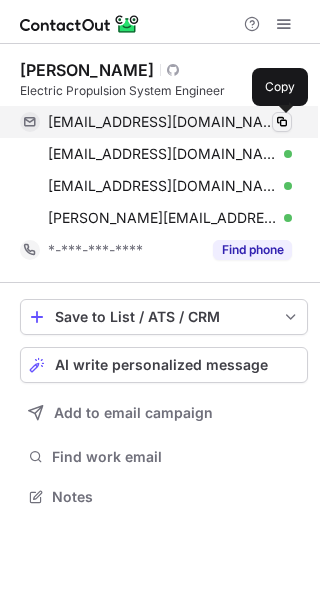 click at bounding box center [282, 122] 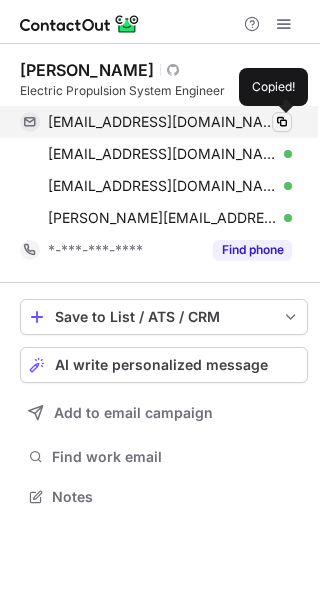 click at bounding box center (282, 122) 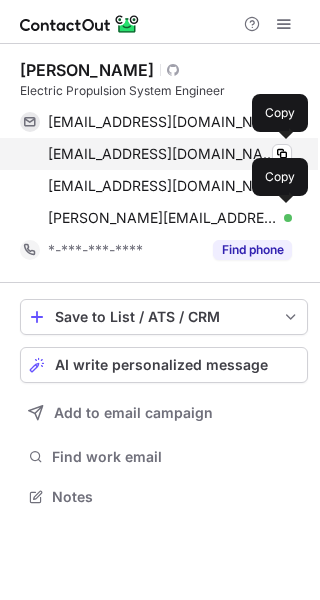 click on "joaoftferreira@gmail.com Verified" at bounding box center [170, 154] 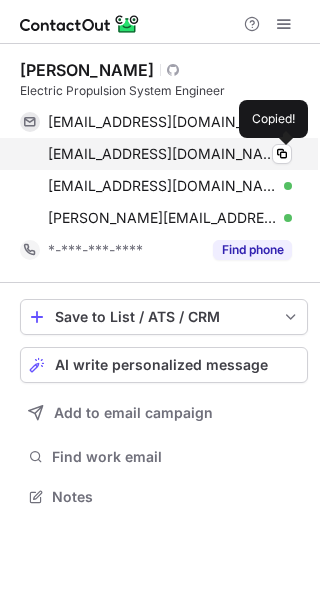 click on "joaoftferreira@gmail.com Verified" at bounding box center [170, 154] 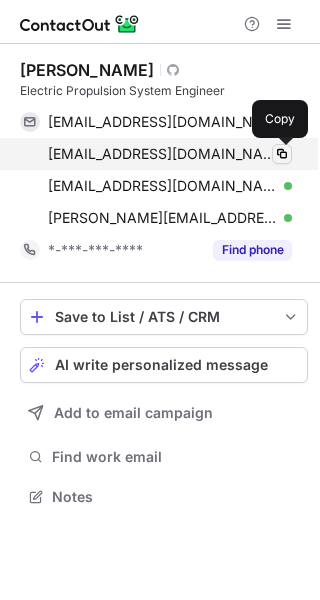 click at bounding box center [282, 154] 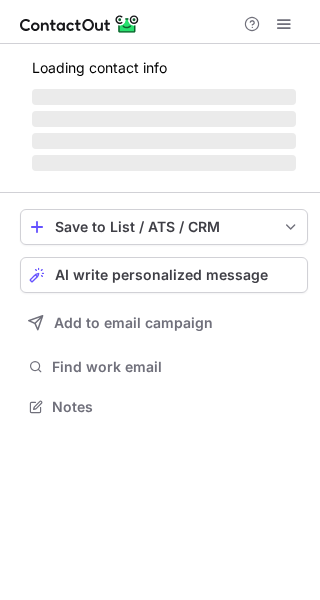 scroll, scrollTop: 0, scrollLeft: 0, axis: both 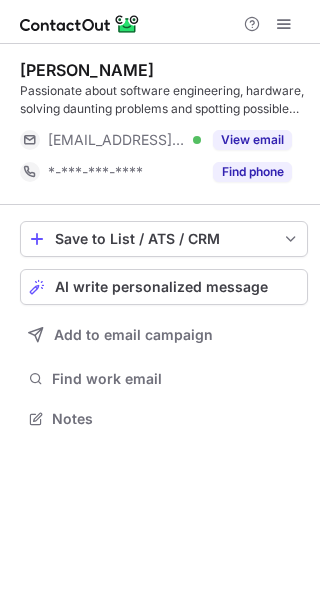 click on "View email" at bounding box center [246, 140] 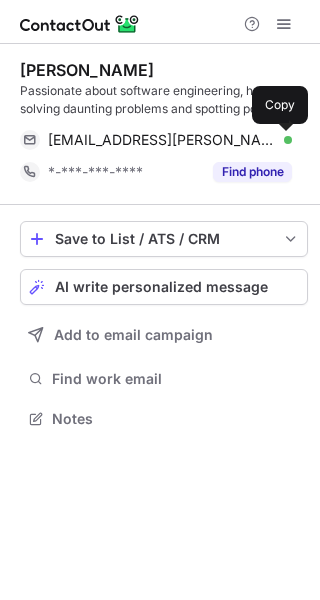 click at bounding box center (282, 140) 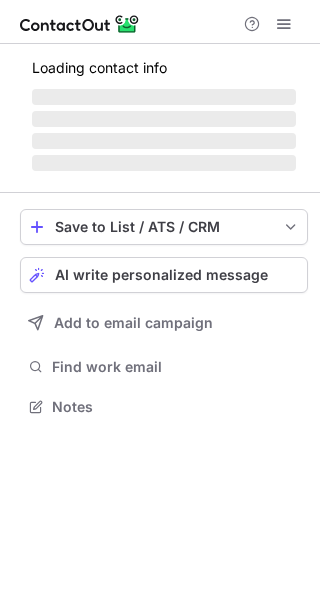scroll, scrollTop: 0, scrollLeft: 0, axis: both 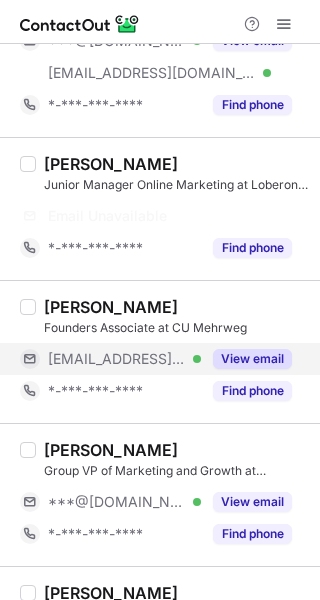 click on "View email" at bounding box center (252, 359) 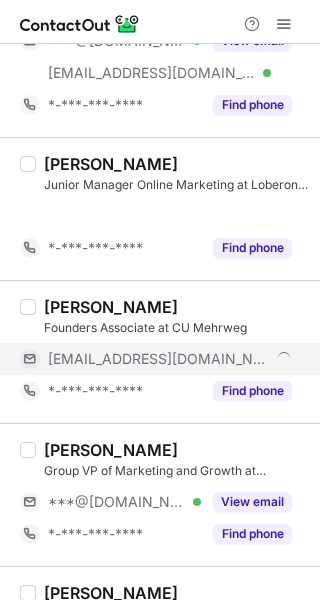 scroll, scrollTop: 1515, scrollLeft: 0, axis: vertical 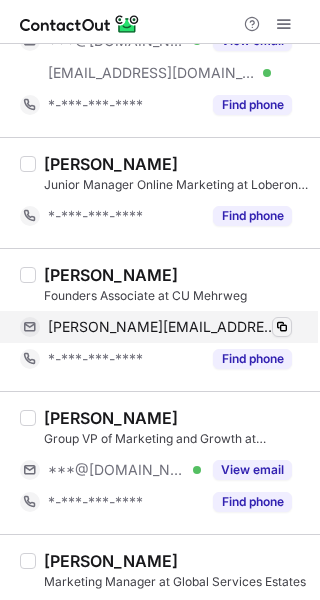 click at bounding box center [282, 327] 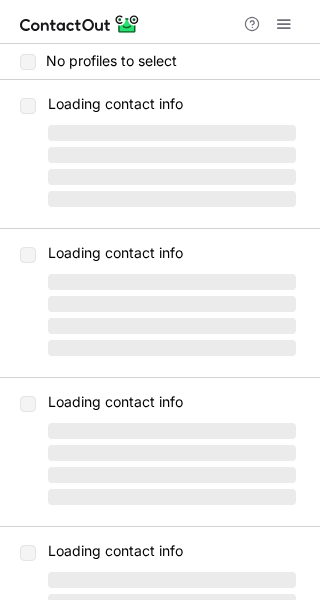 scroll, scrollTop: 0, scrollLeft: 0, axis: both 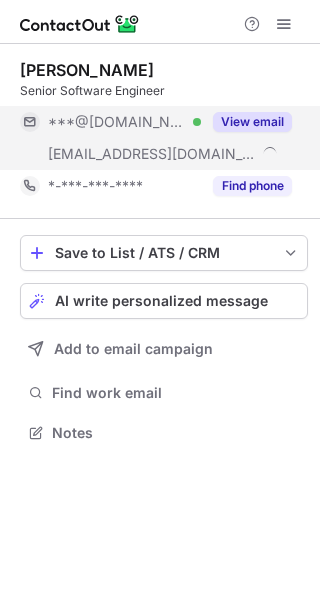 click on "View email" at bounding box center [252, 122] 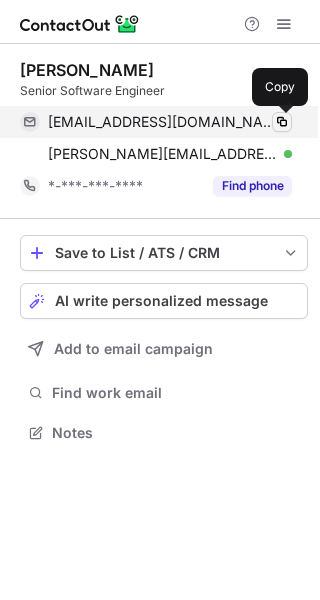 click at bounding box center (282, 122) 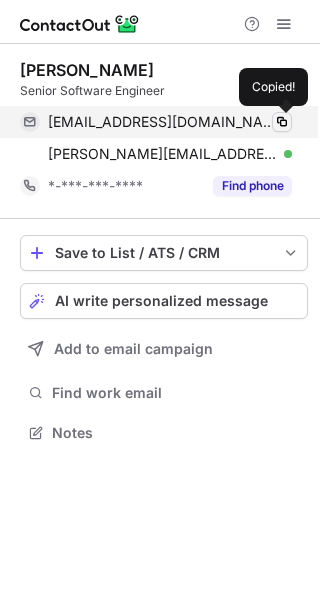 click at bounding box center [282, 122] 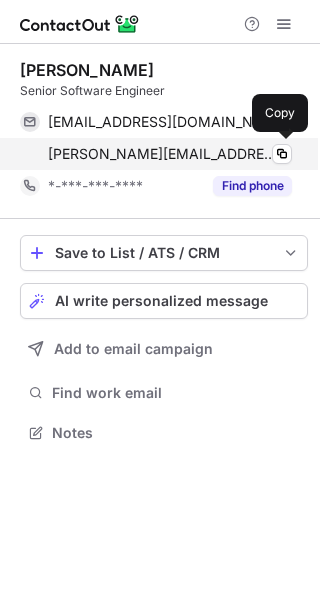 click on "andrej@elmeas.com Verified" at bounding box center [170, 154] 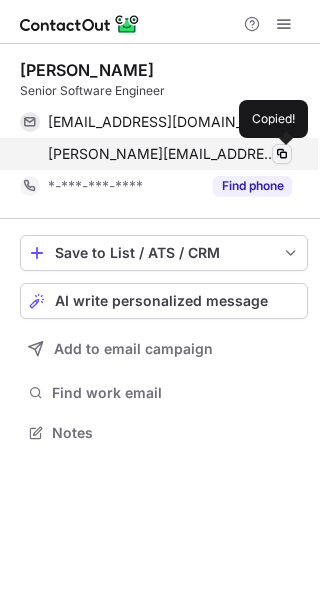 click at bounding box center [282, 154] 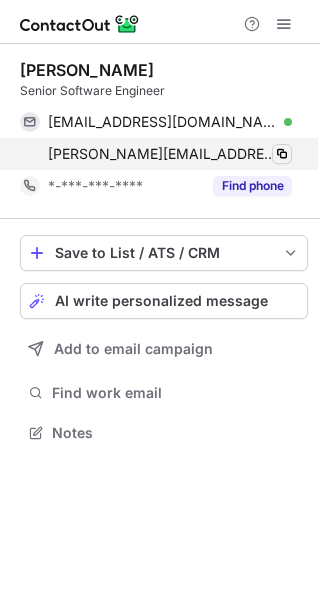 click at bounding box center (282, 154) 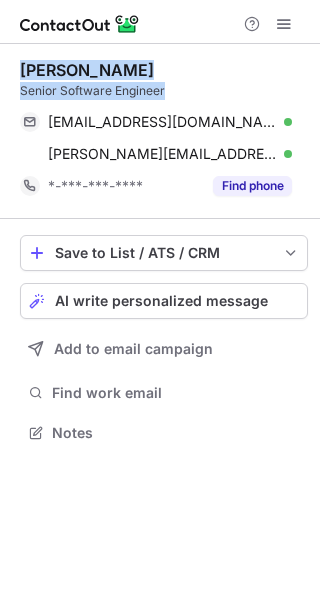 drag, startPoint x: 178, startPoint y: 90, endPoint x: 10, endPoint y: 55, distance: 171.60712 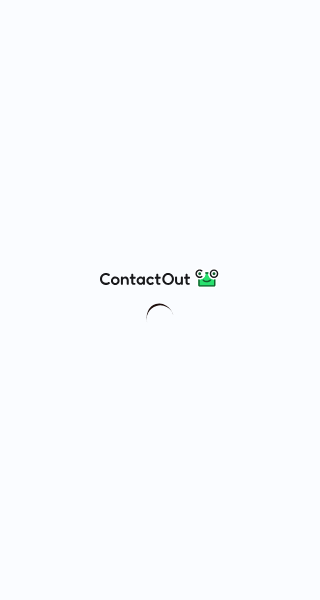 scroll, scrollTop: 0, scrollLeft: 0, axis: both 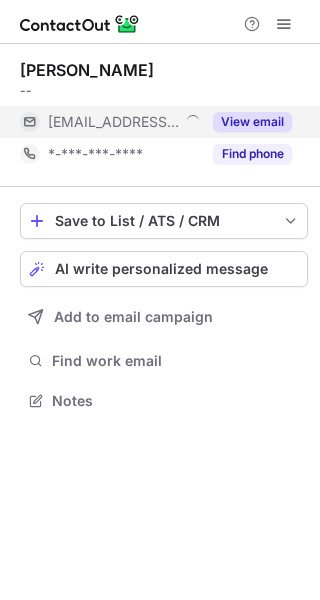 click on "View email" at bounding box center [252, 122] 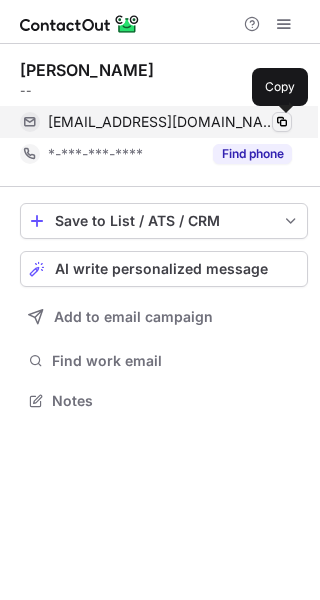 click at bounding box center (282, 122) 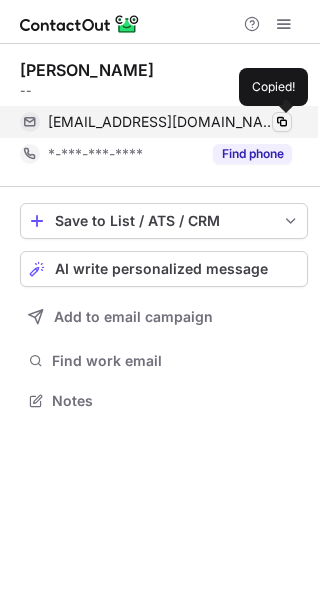 click at bounding box center [282, 122] 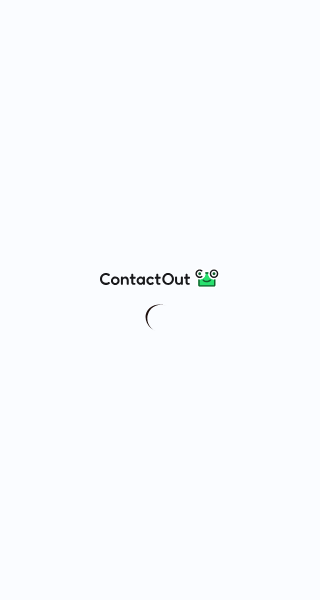 scroll, scrollTop: 0, scrollLeft: 0, axis: both 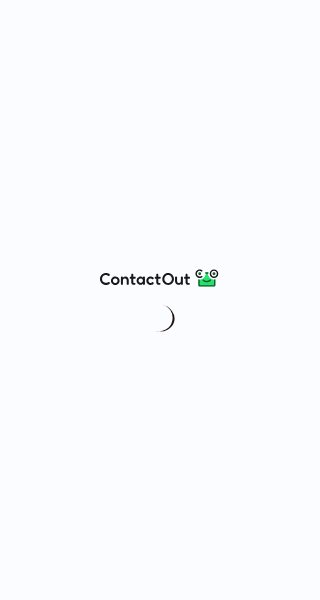 click at bounding box center [160, 300] 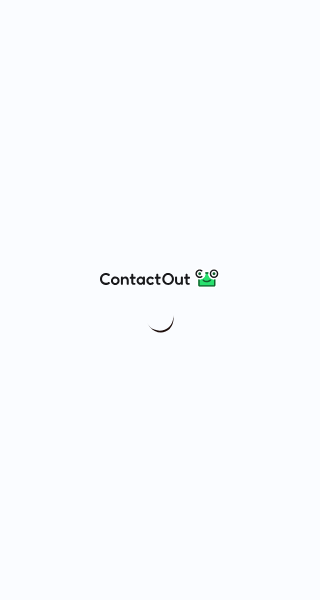 scroll, scrollTop: 0, scrollLeft: 0, axis: both 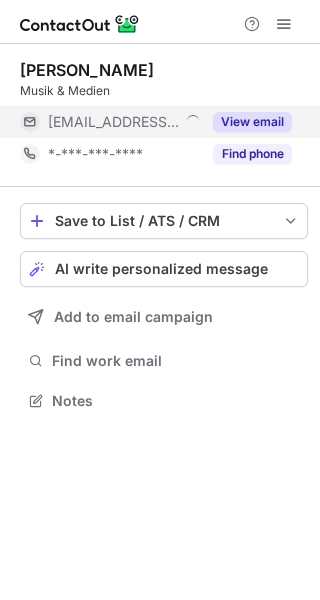 click on "View email" at bounding box center (252, 122) 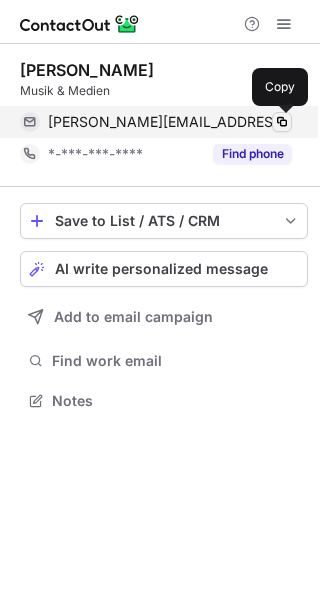 click at bounding box center [282, 122] 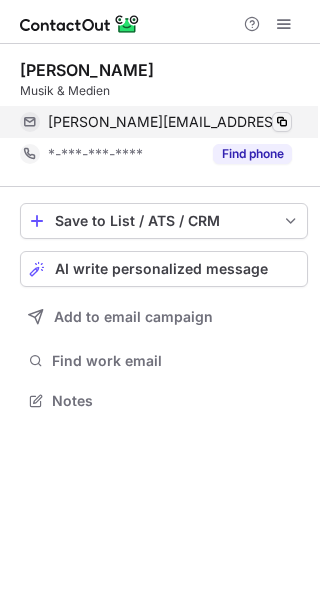 click at bounding box center [282, 122] 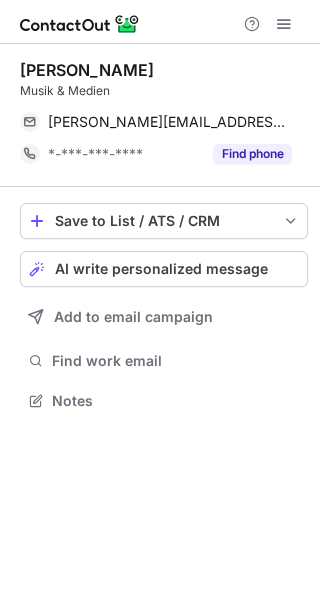 click at bounding box center [160, 22] 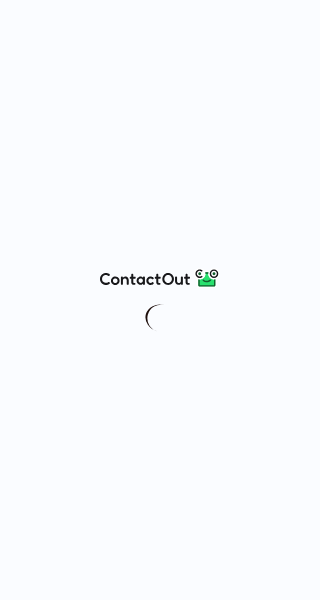 scroll, scrollTop: 0, scrollLeft: 0, axis: both 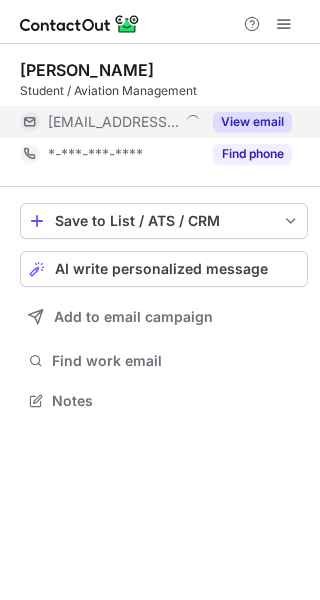 click on "View email" at bounding box center (252, 122) 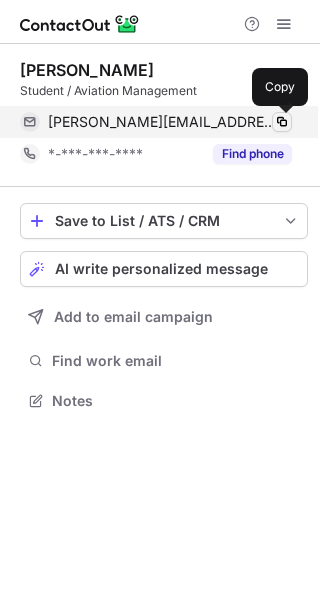 click at bounding box center [282, 122] 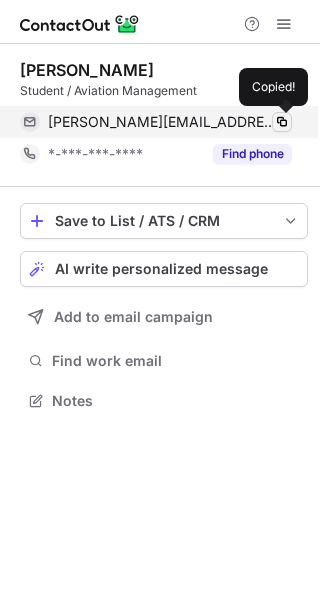 click at bounding box center [282, 122] 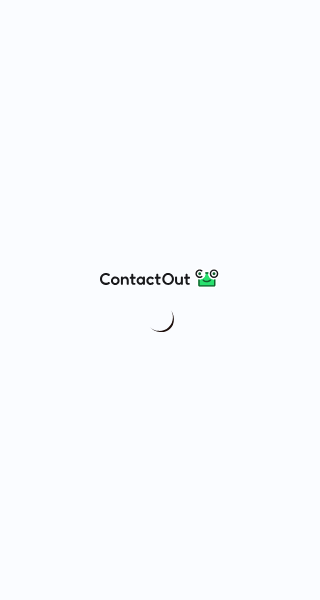 scroll, scrollTop: 0, scrollLeft: 0, axis: both 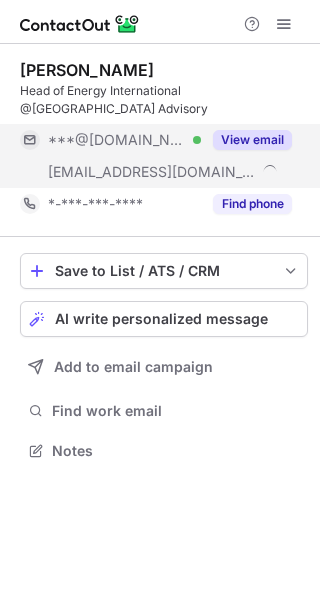 click on "View email" at bounding box center (252, 140) 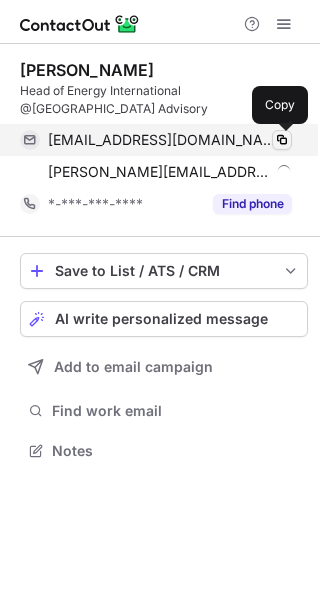 click at bounding box center [282, 140] 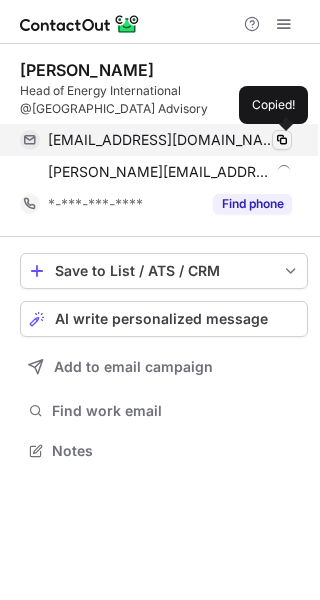 click at bounding box center [282, 140] 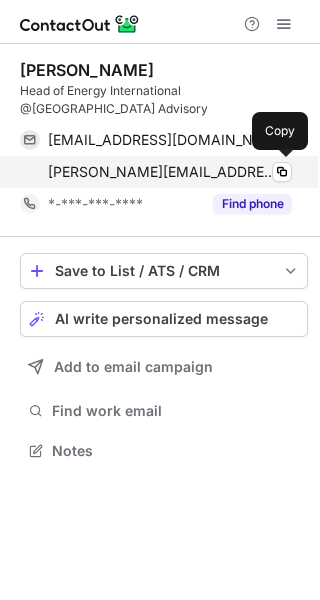 click on "maria@westbridge-advisory.com" at bounding box center (162, 172) 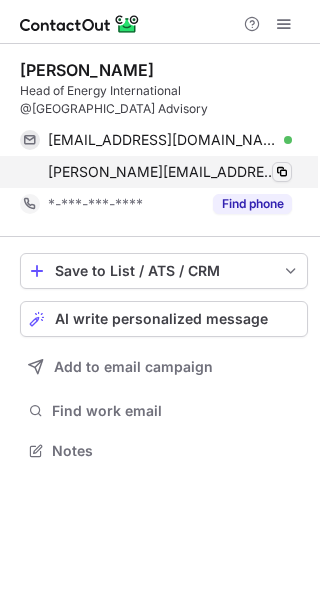 click at bounding box center [282, 172] 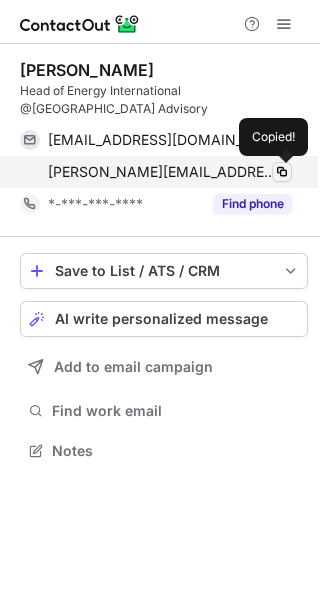 click at bounding box center (282, 172) 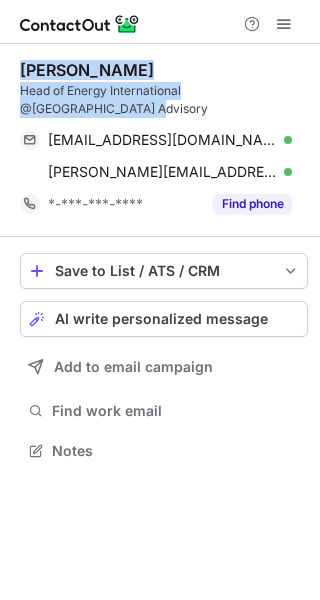 drag, startPoint x: 97, startPoint y: 108, endPoint x: 13, endPoint y: 71, distance: 91.787796 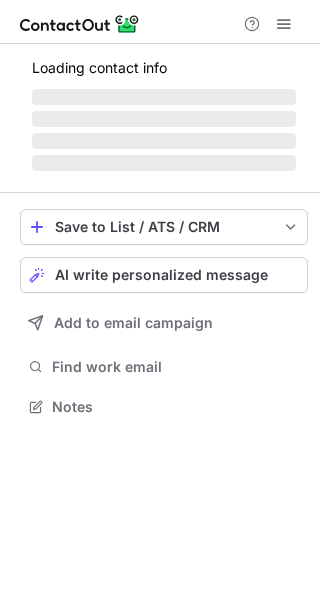 scroll, scrollTop: 0, scrollLeft: 0, axis: both 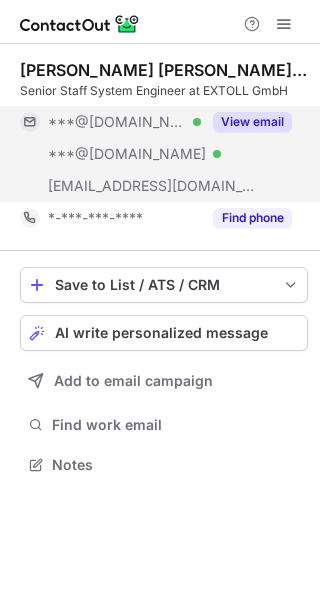 click on "View email" at bounding box center (252, 122) 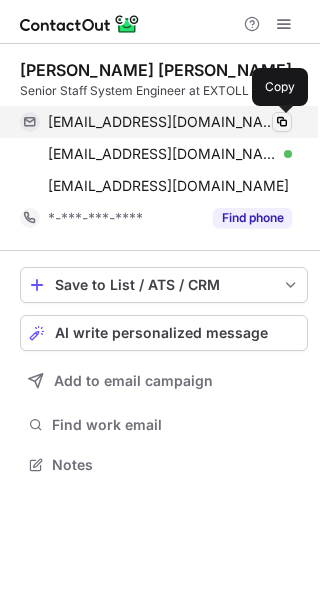 click at bounding box center (282, 122) 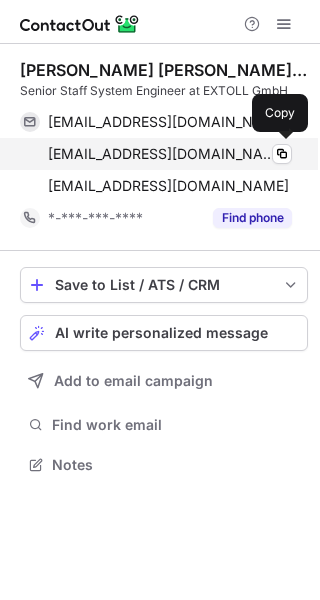 click on "fatmaca95@yahoo.com Verified" at bounding box center [170, 154] 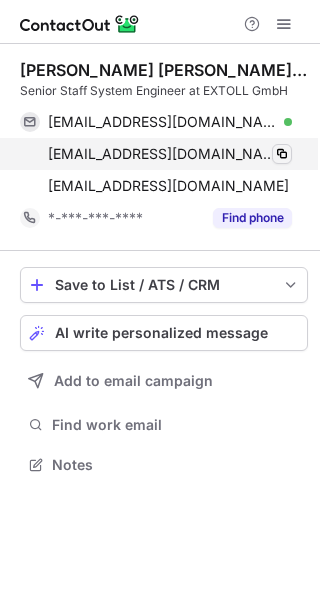 click at bounding box center [282, 154] 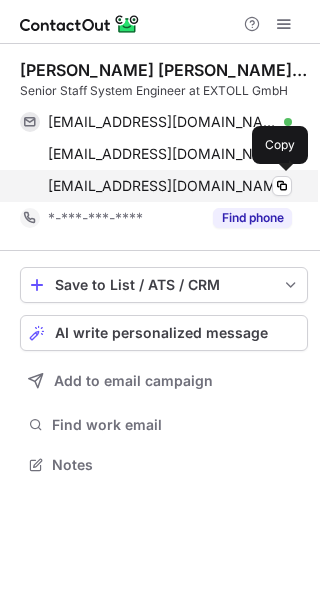 click on "fatma@extoll.de" at bounding box center [170, 186] 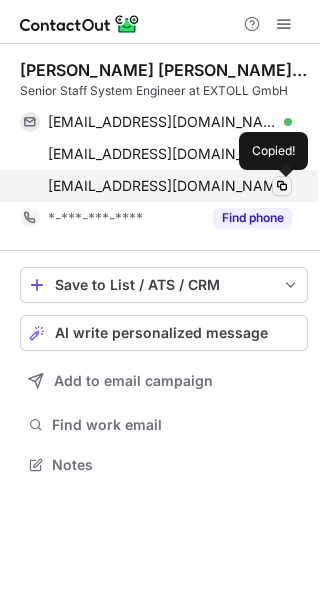 click at bounding box center [282, 186] 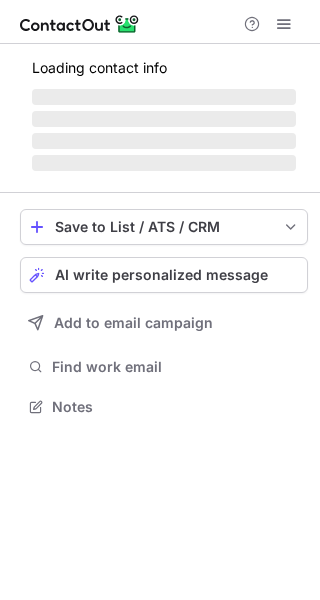 scroll, scrollTop: 0, scrollLeft: 0, axis: both 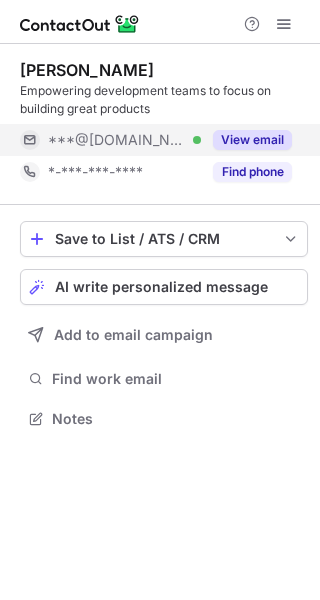 click on "View email" at bounding box center (252, 140) 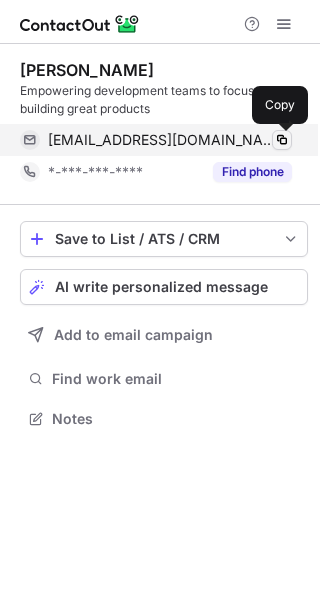 click at bounding box center (282, 140) 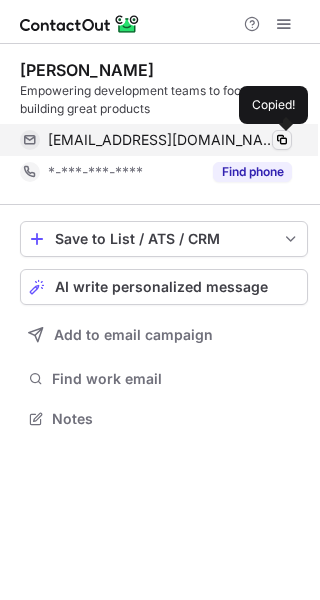 click at bounding box center [282, 140] 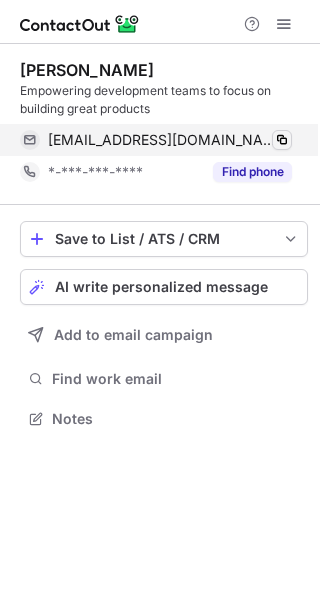 click at bounding box center [282, 140] 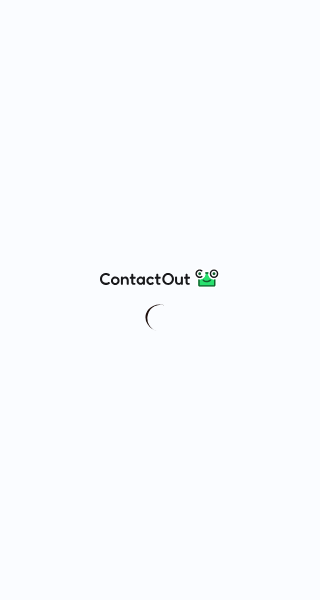 scroll, scrollTop: 0, scrollLeft: 0, axis: both 